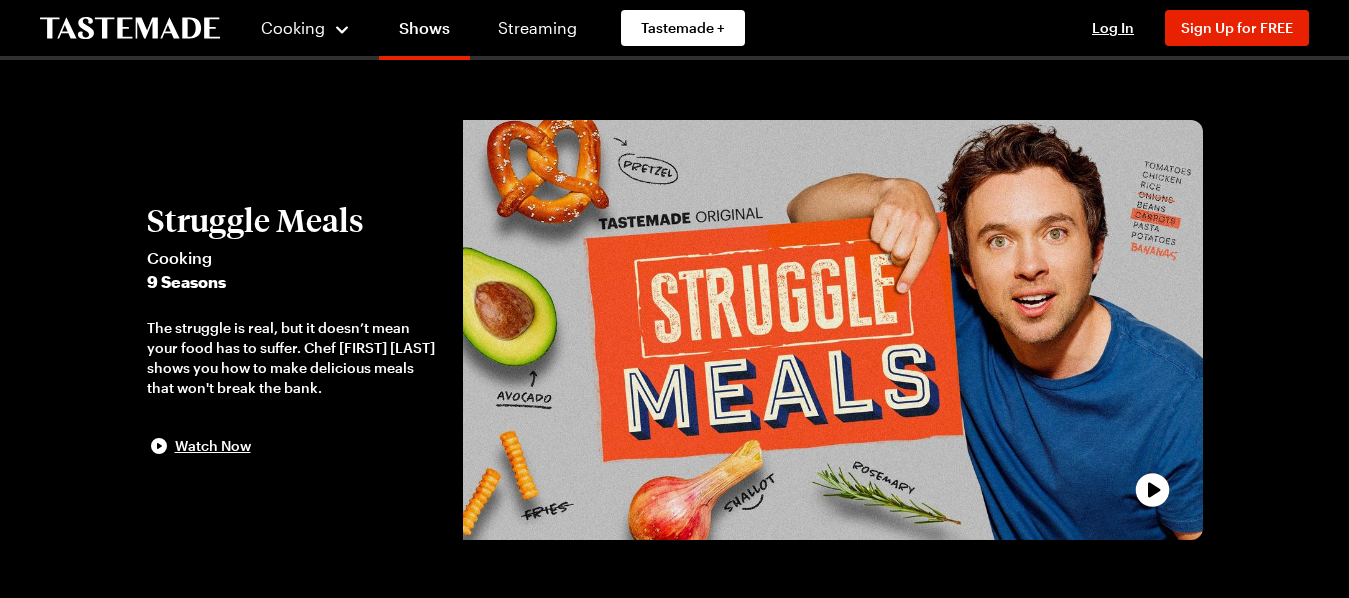 scroll, scrollTop: 0, scrollLeft: 0, axis: both 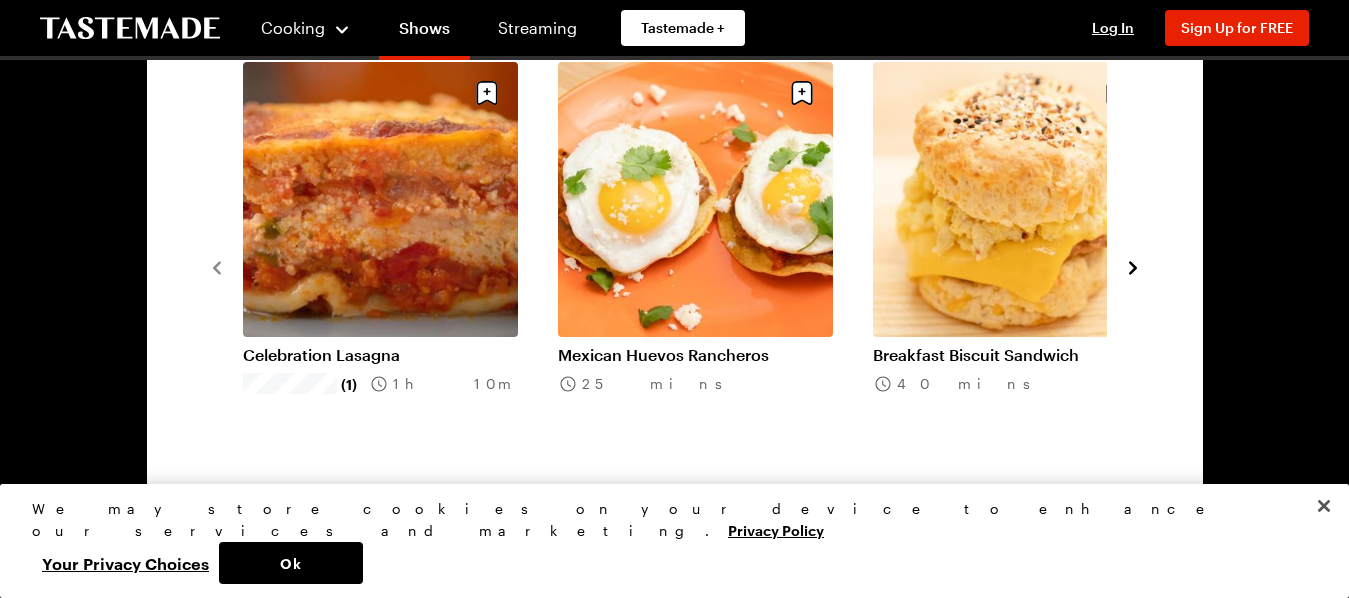 click 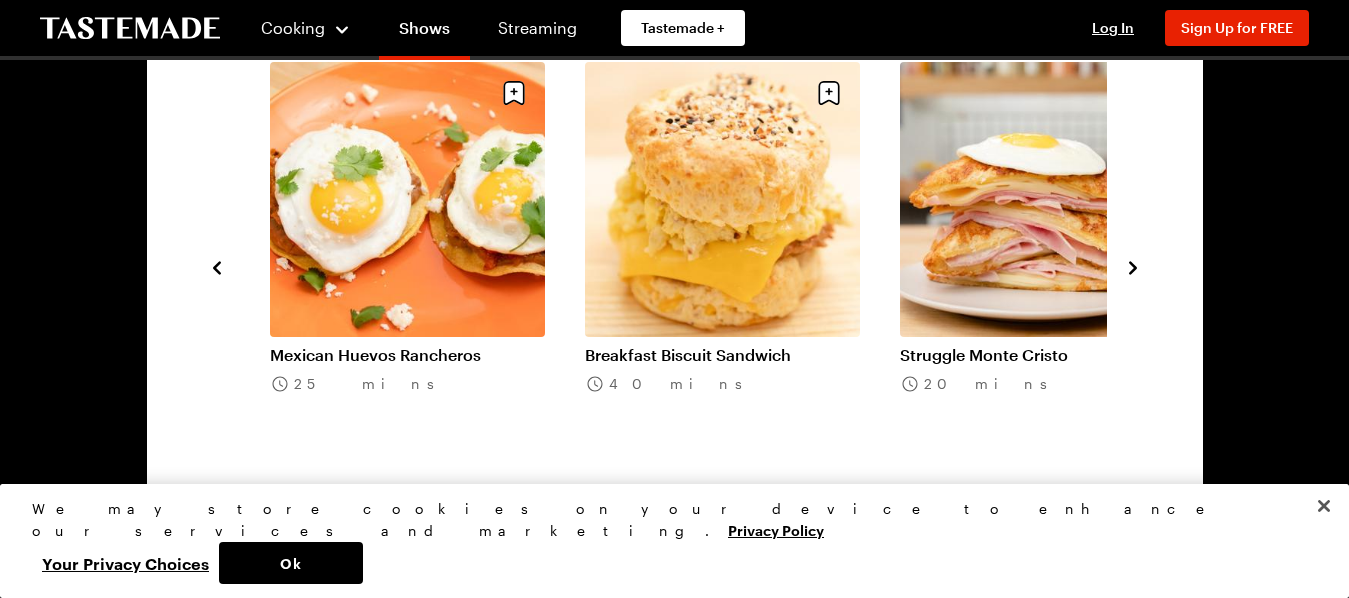 click 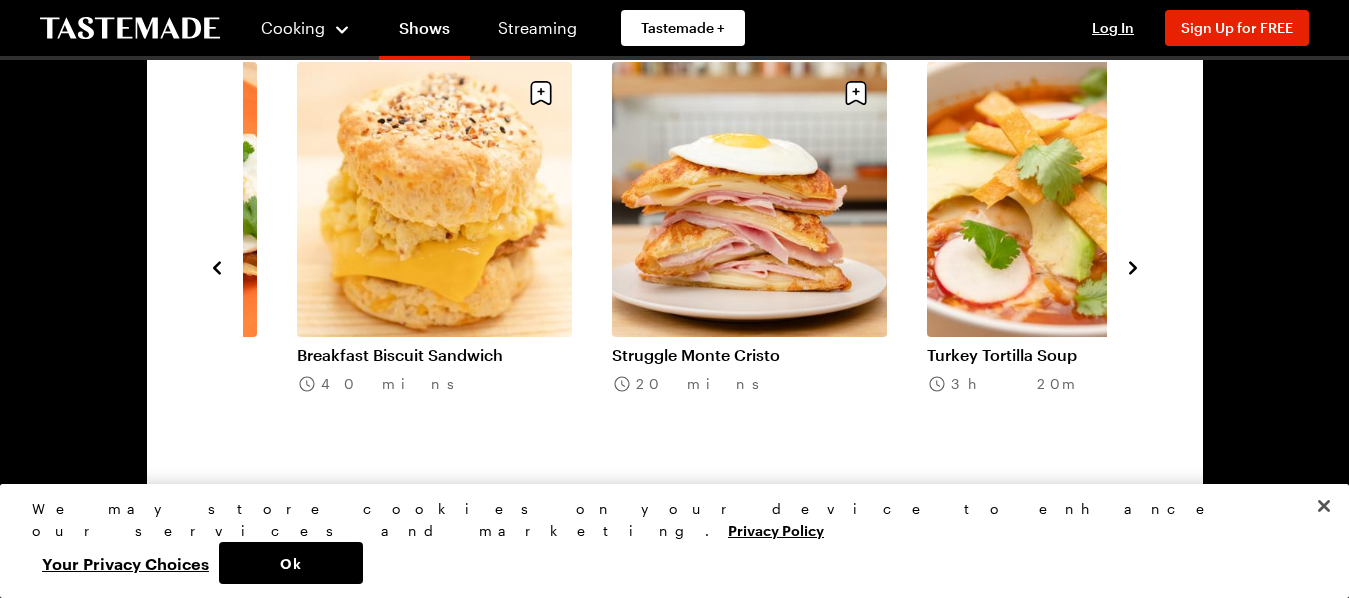 click 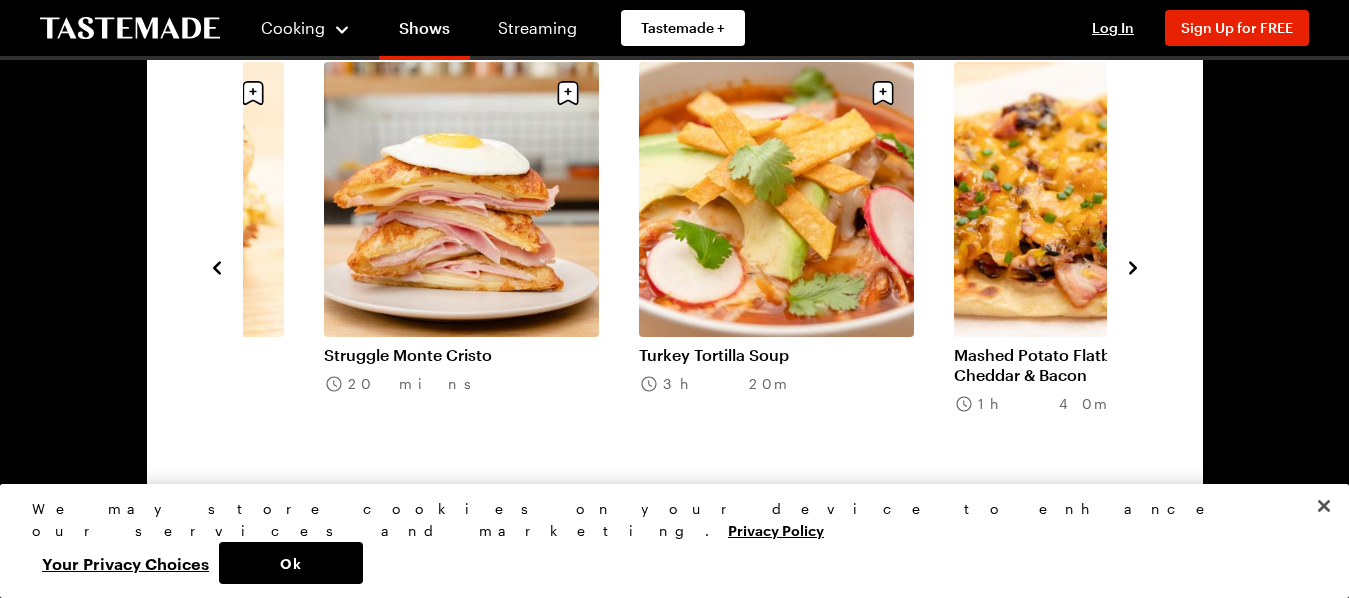 click 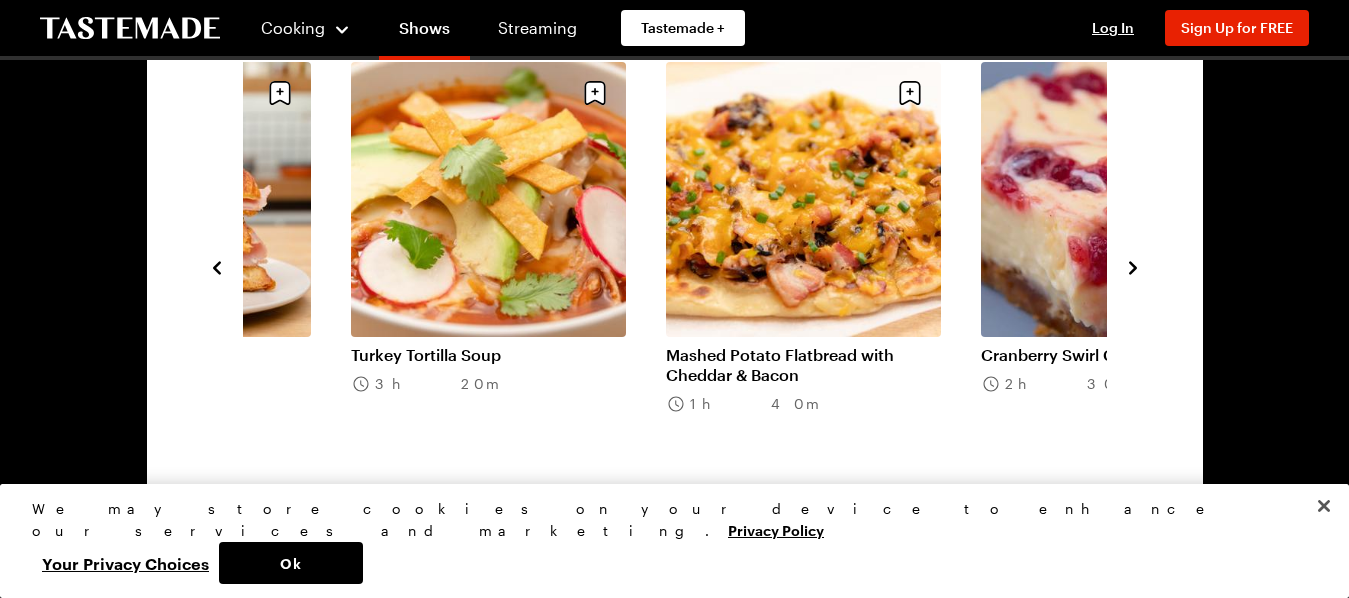 click 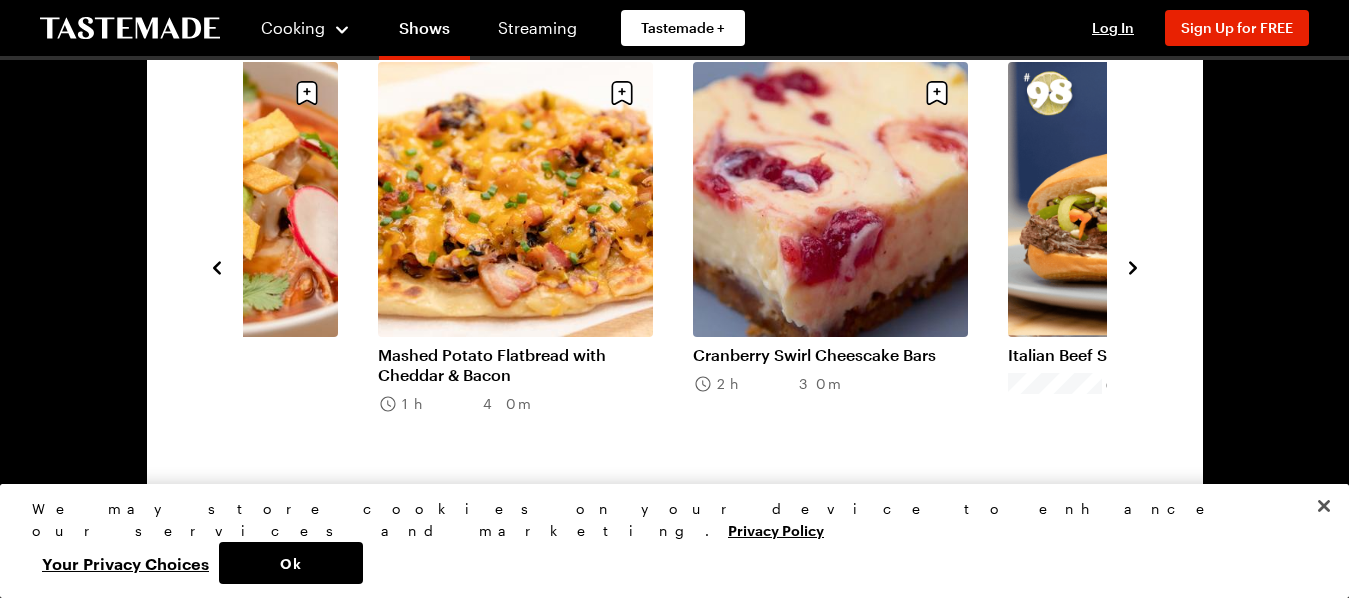 click 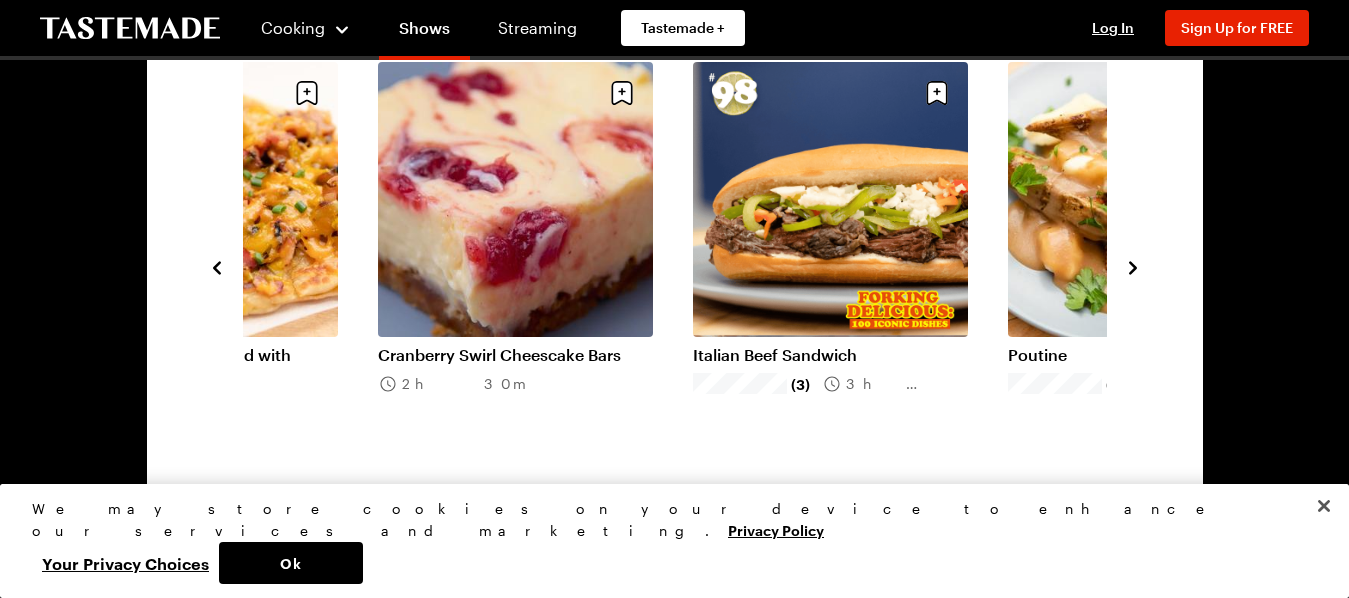 click 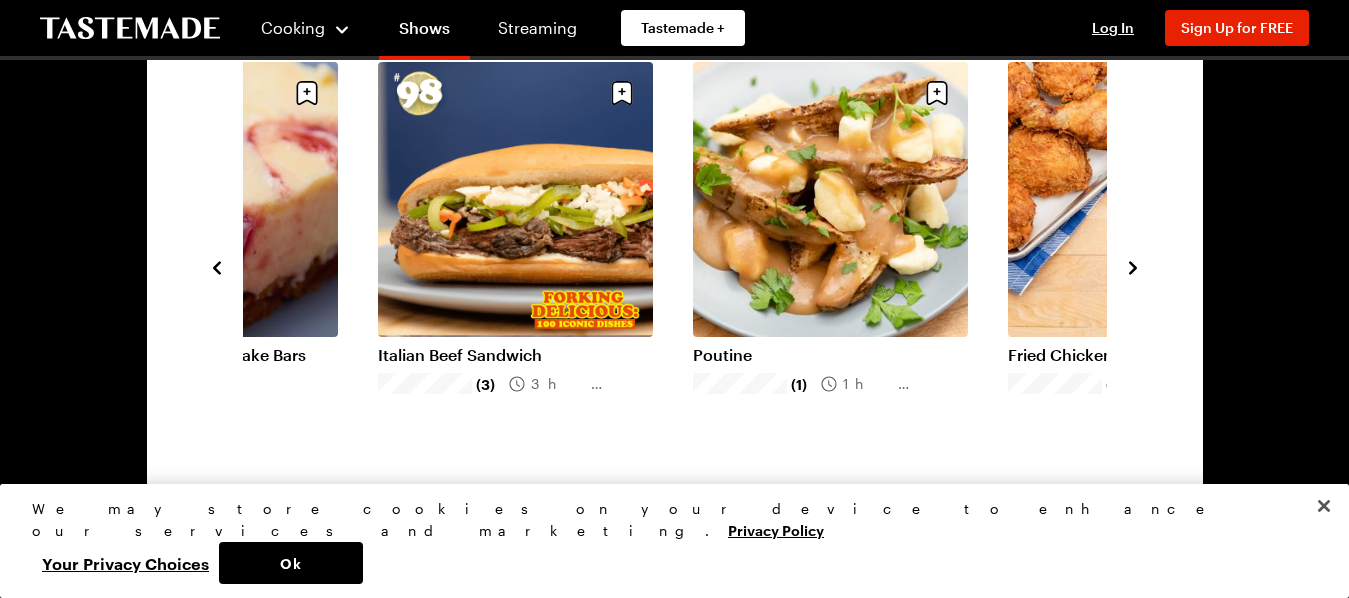 click 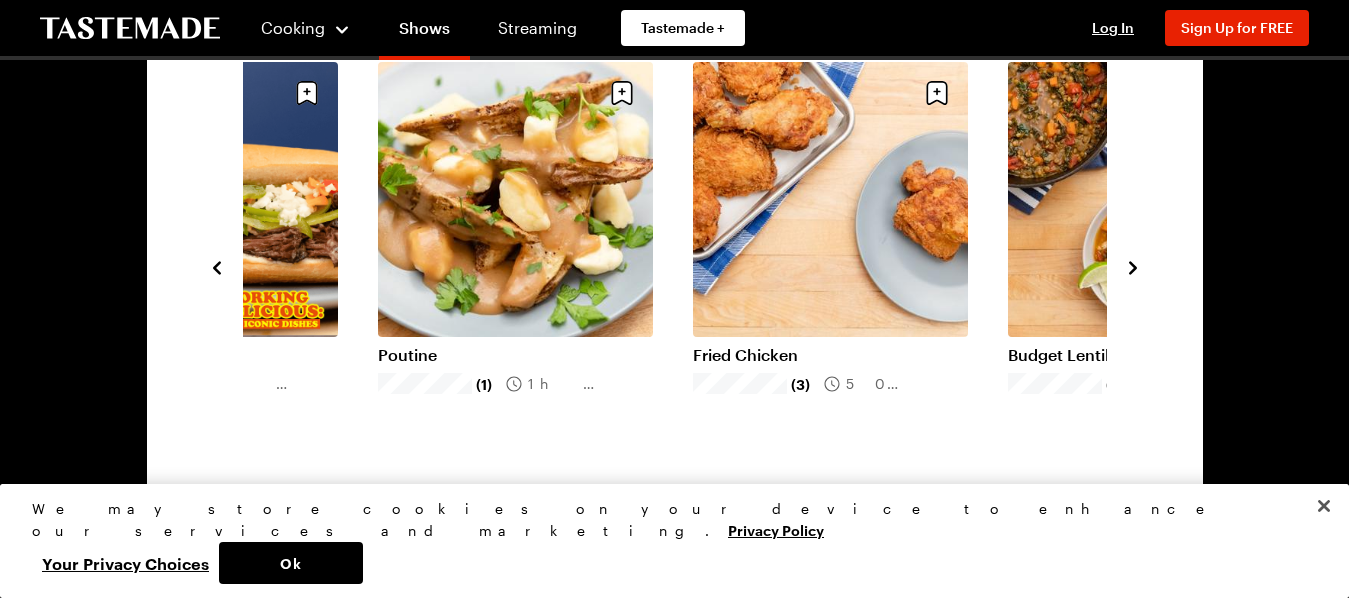click 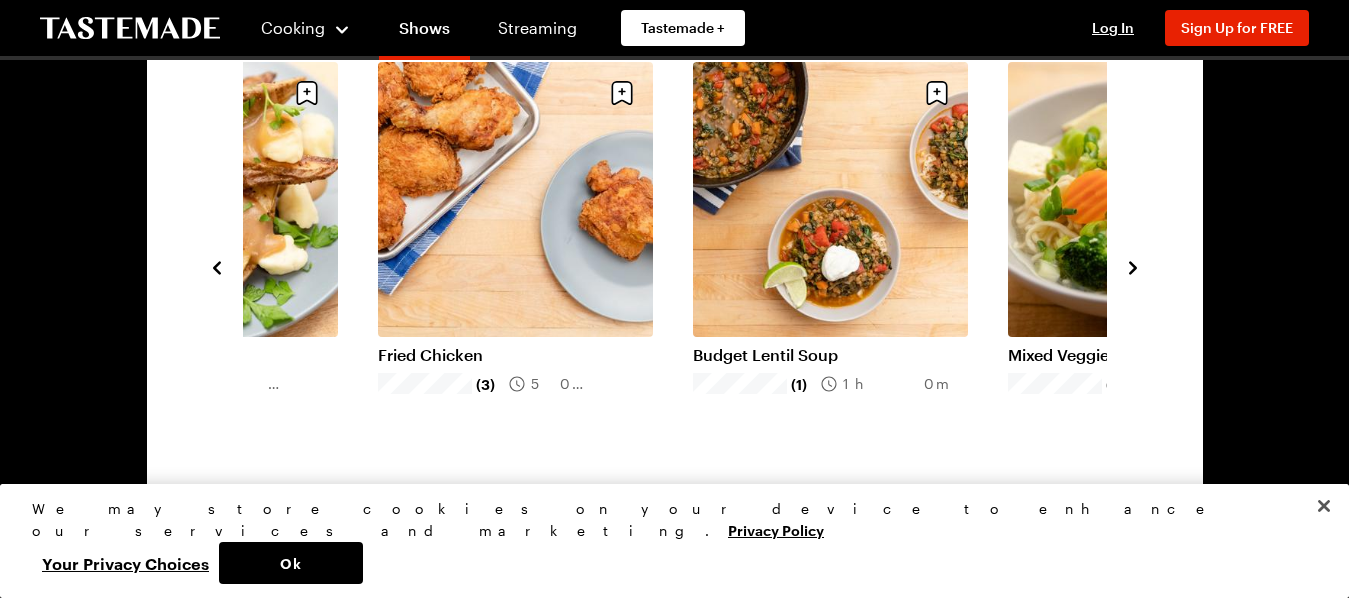 click 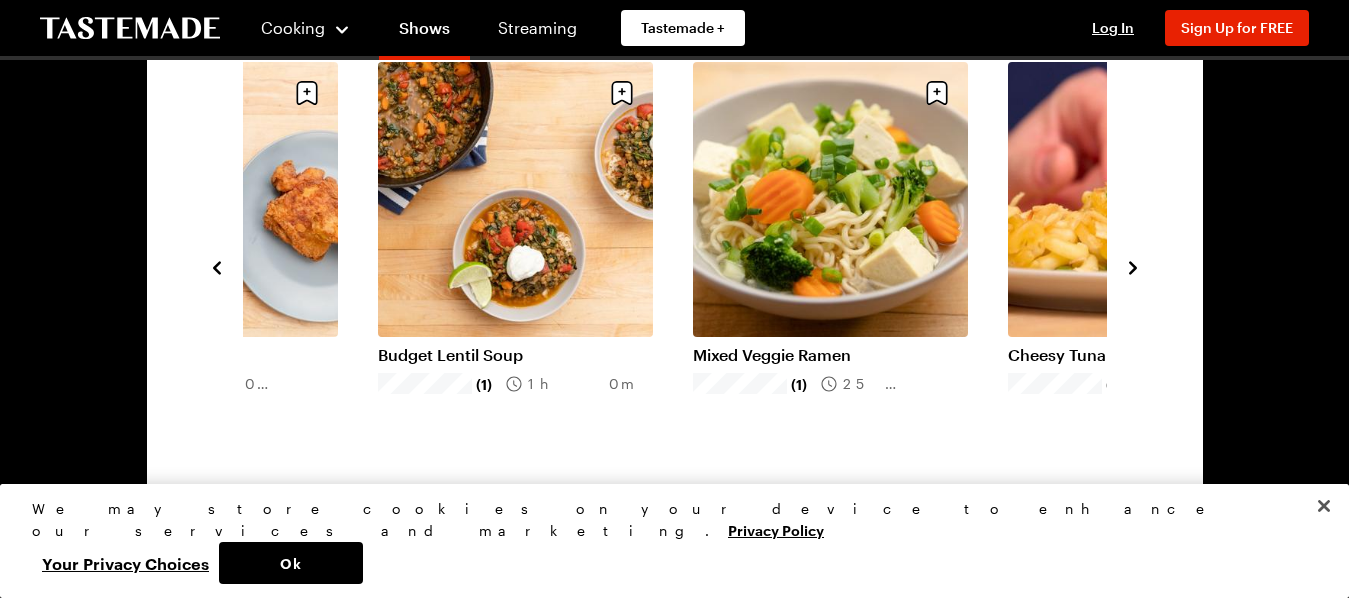 click 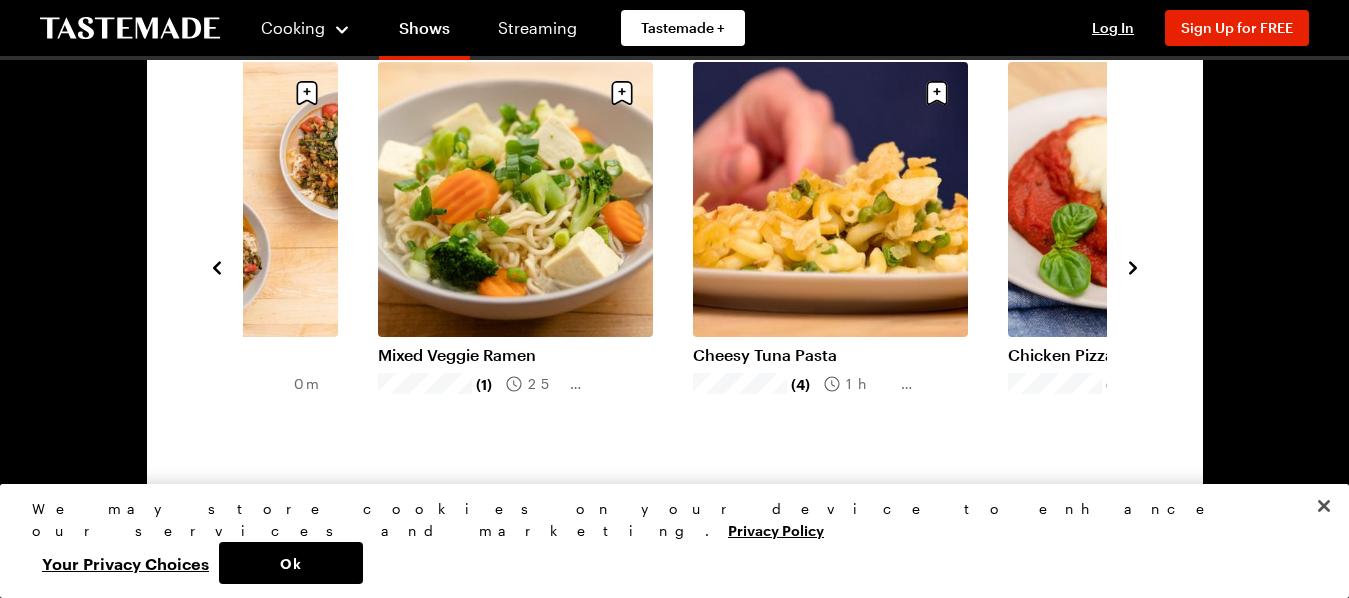 click 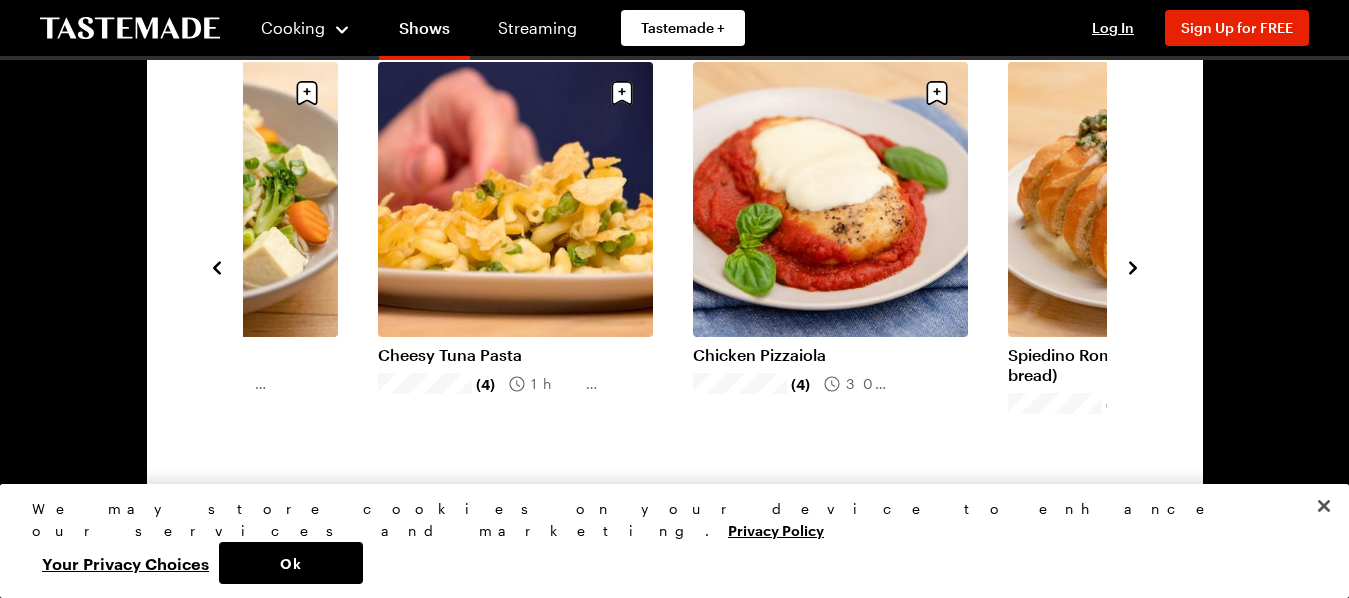 click 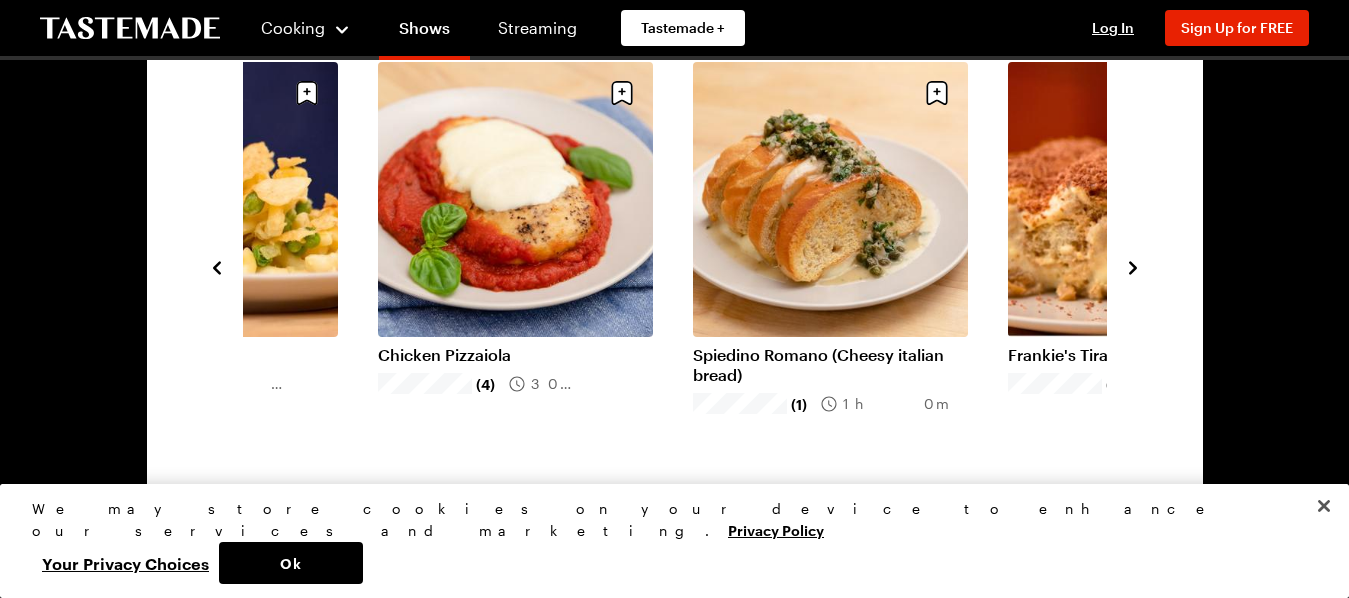 click 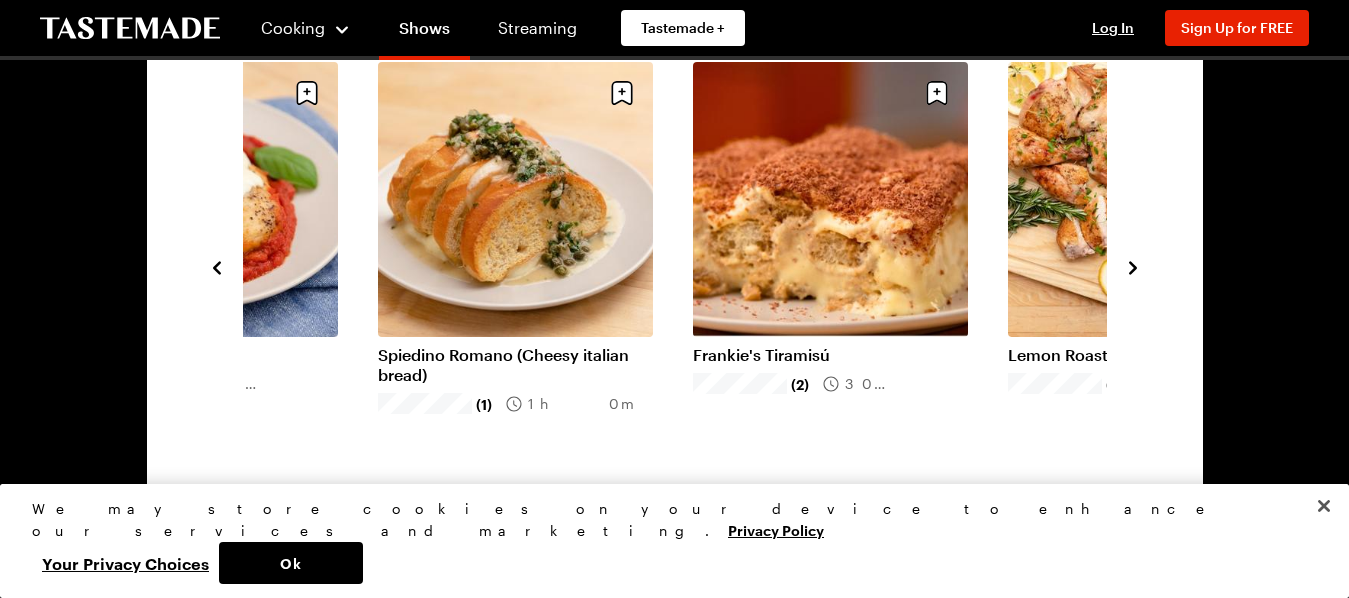 click 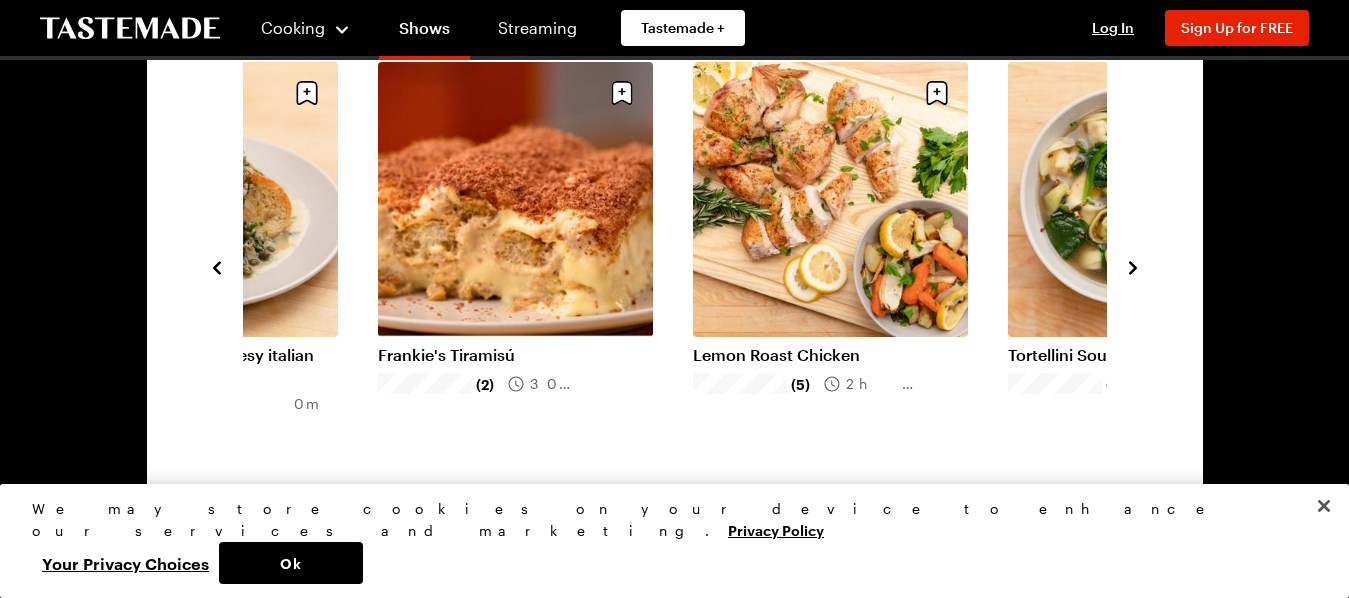 click 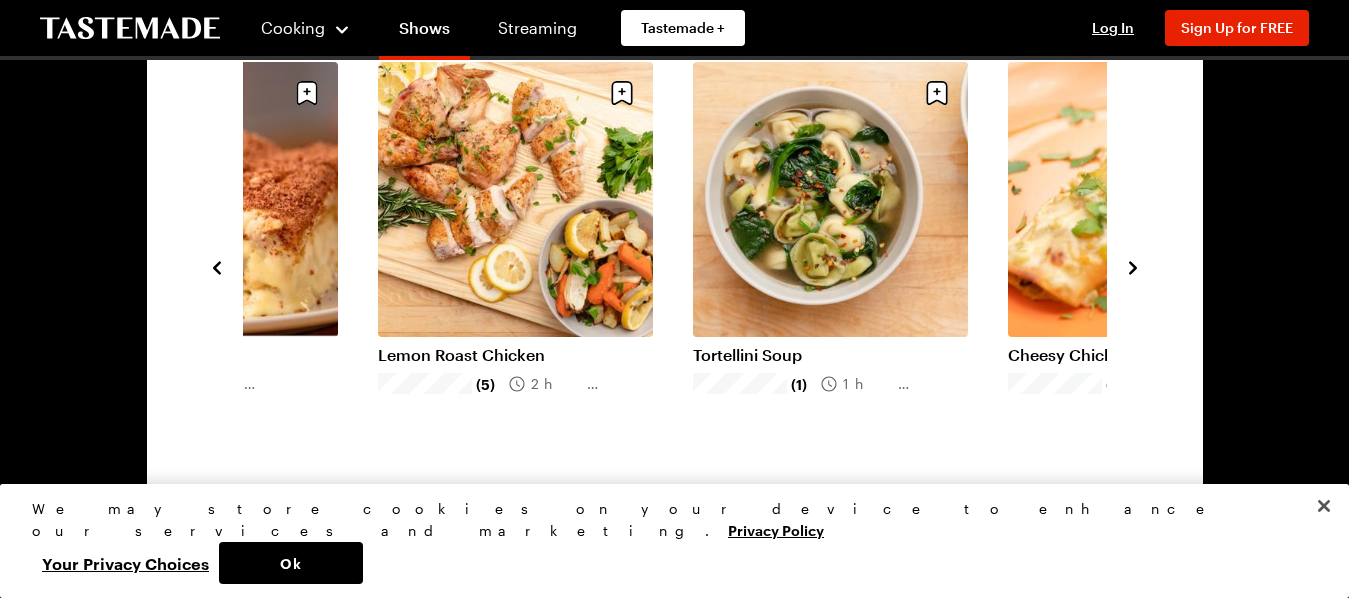 click 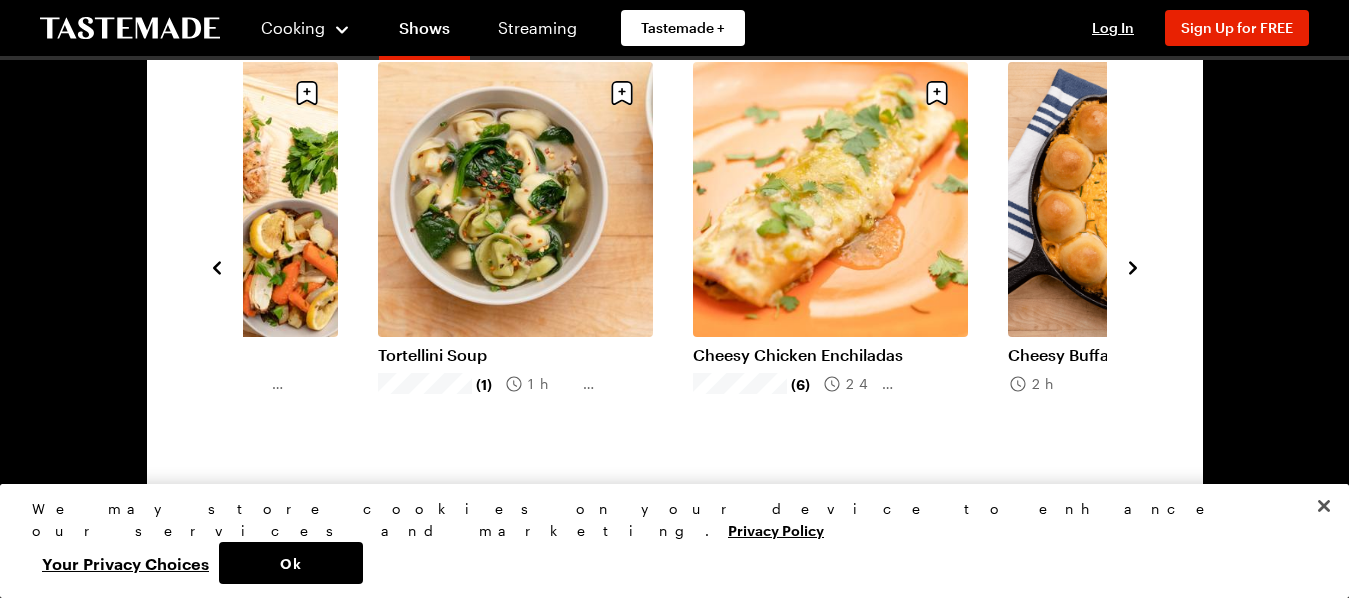 click 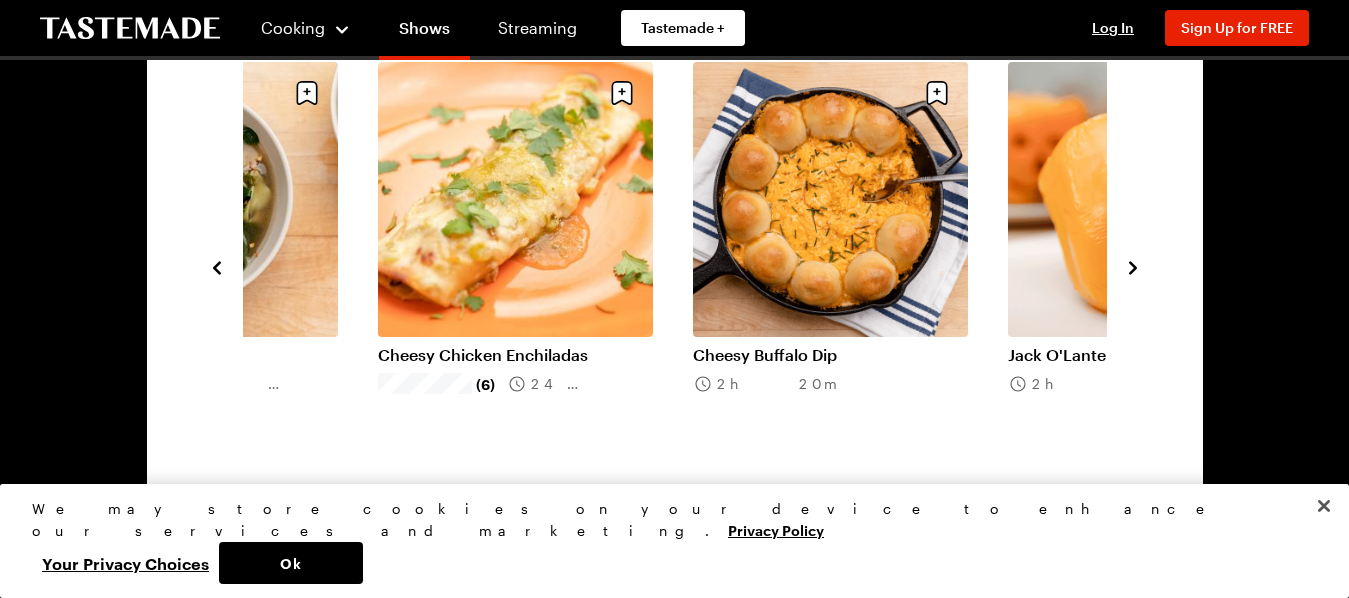 click 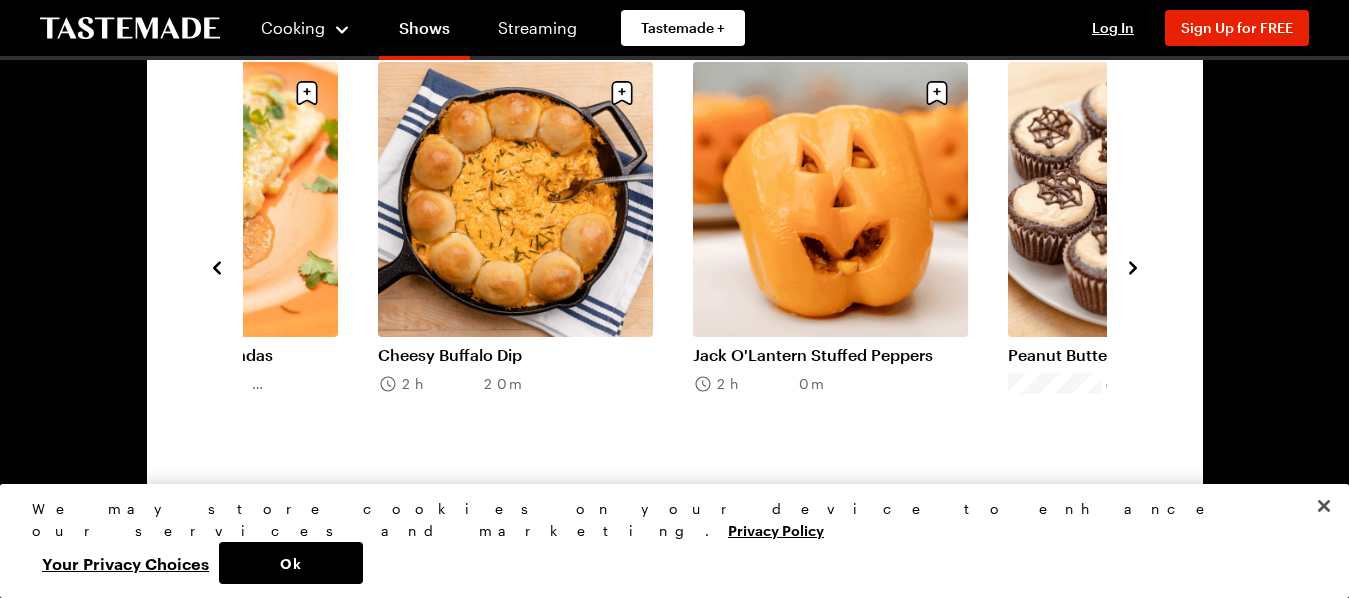 click 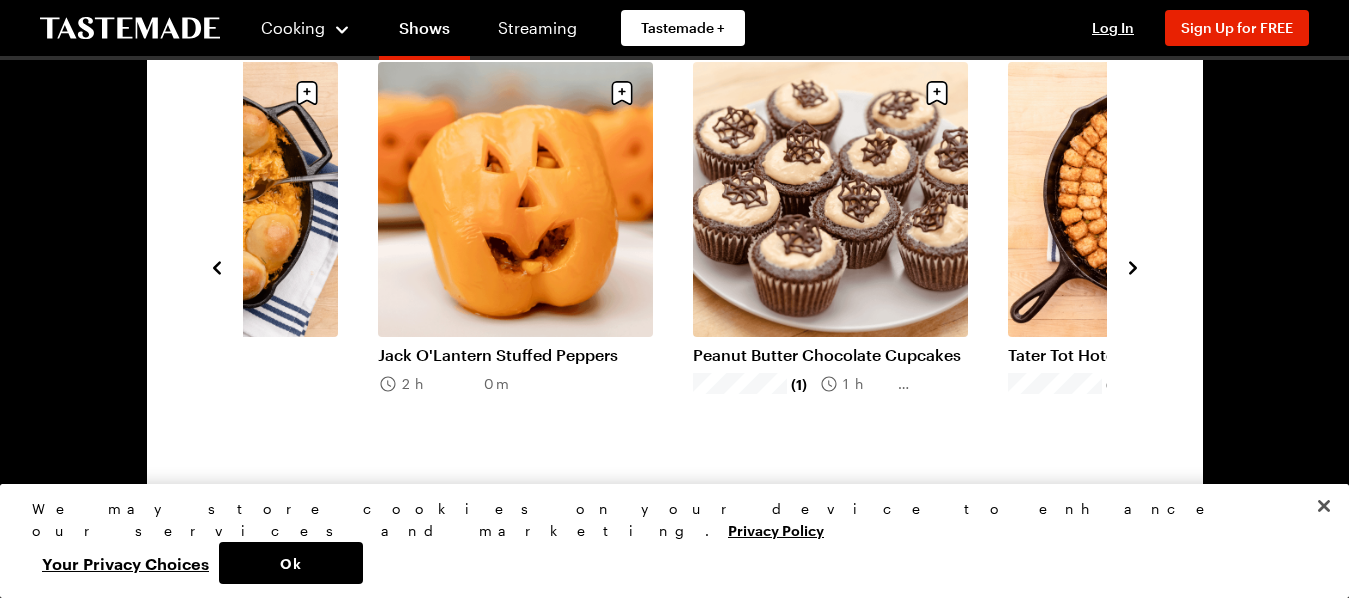 click 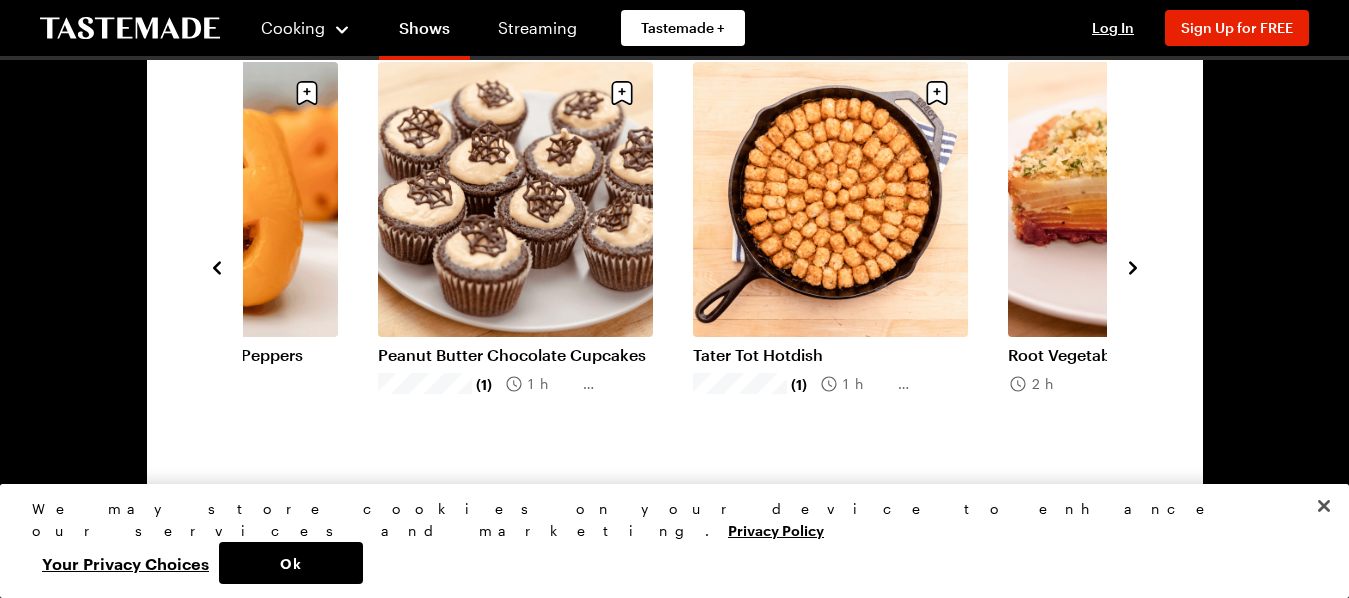 click 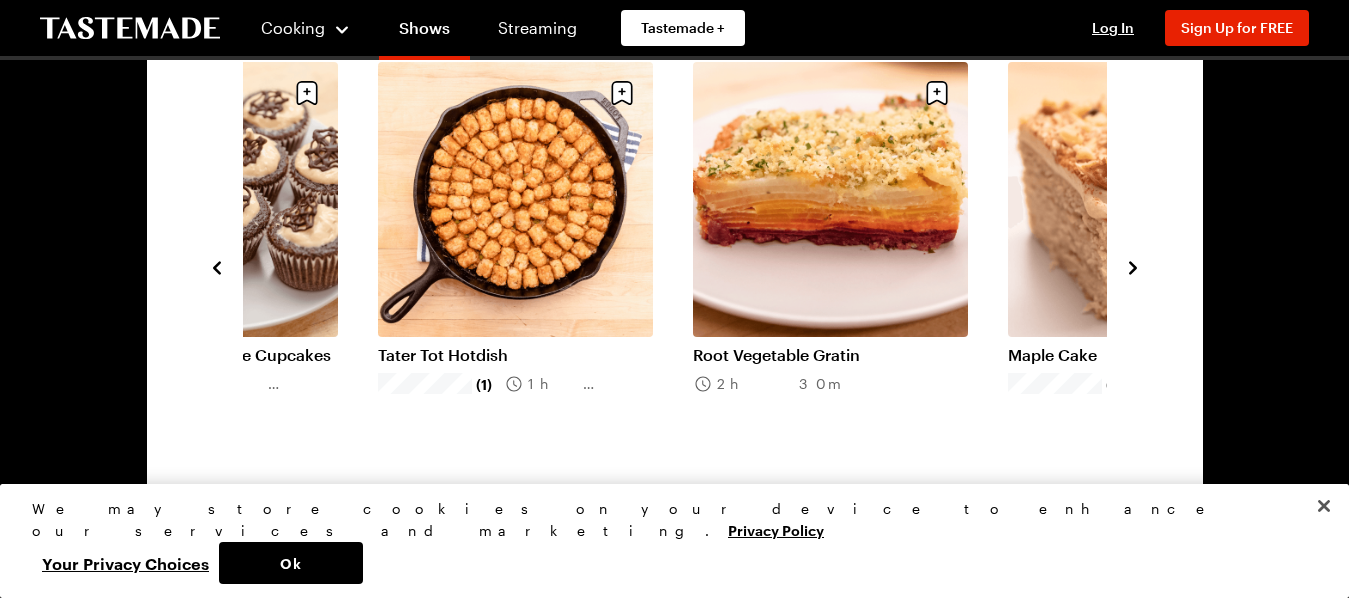 click 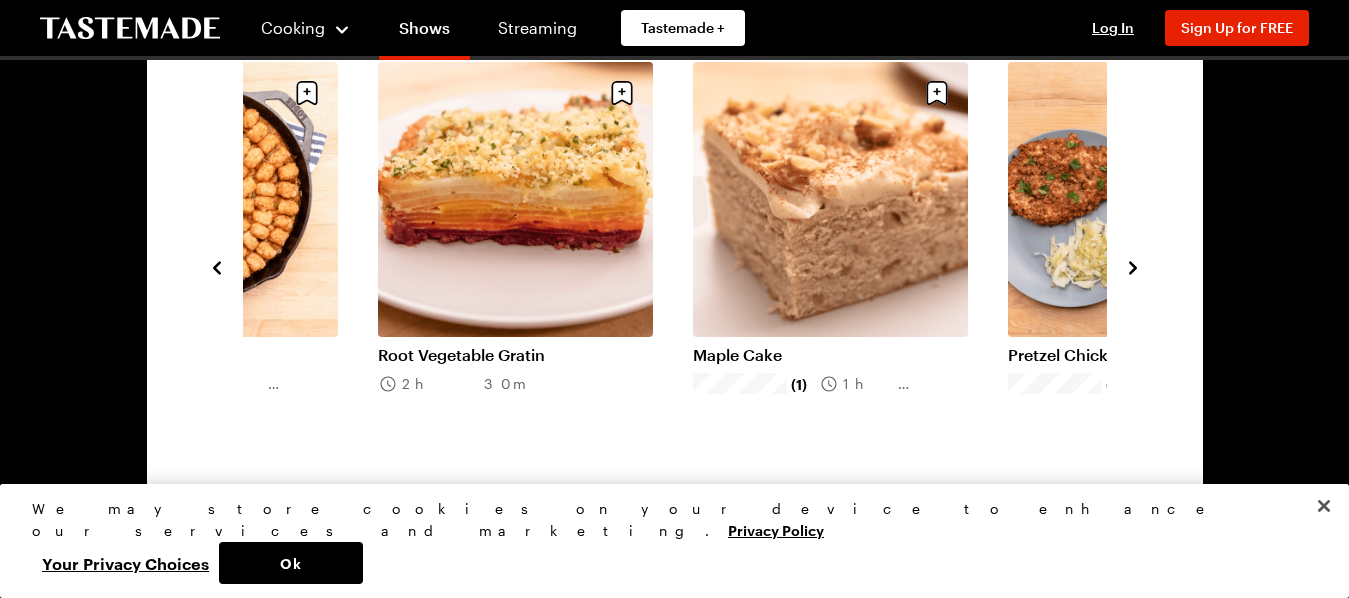 click 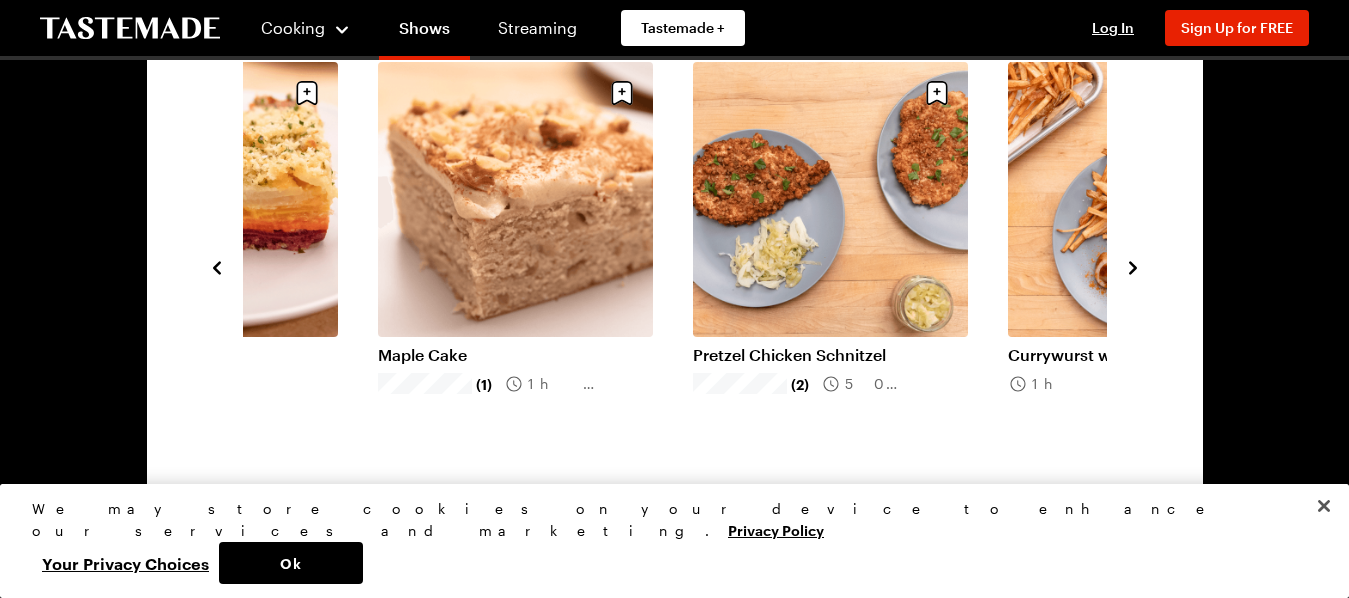 click 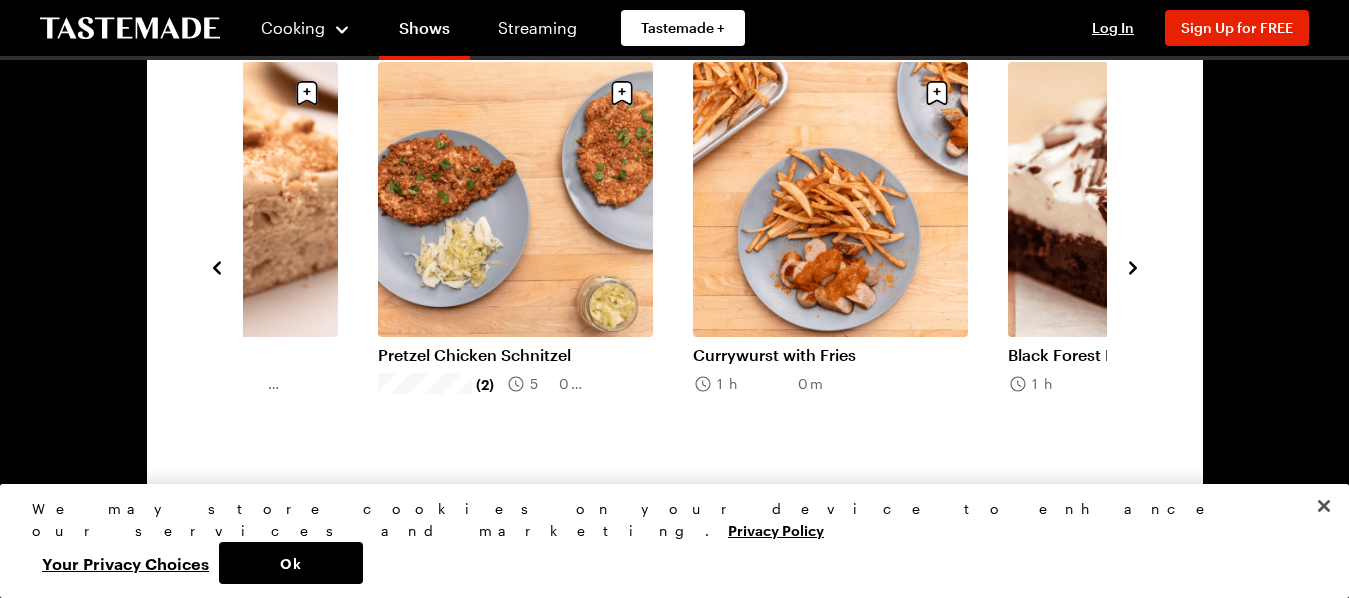 click 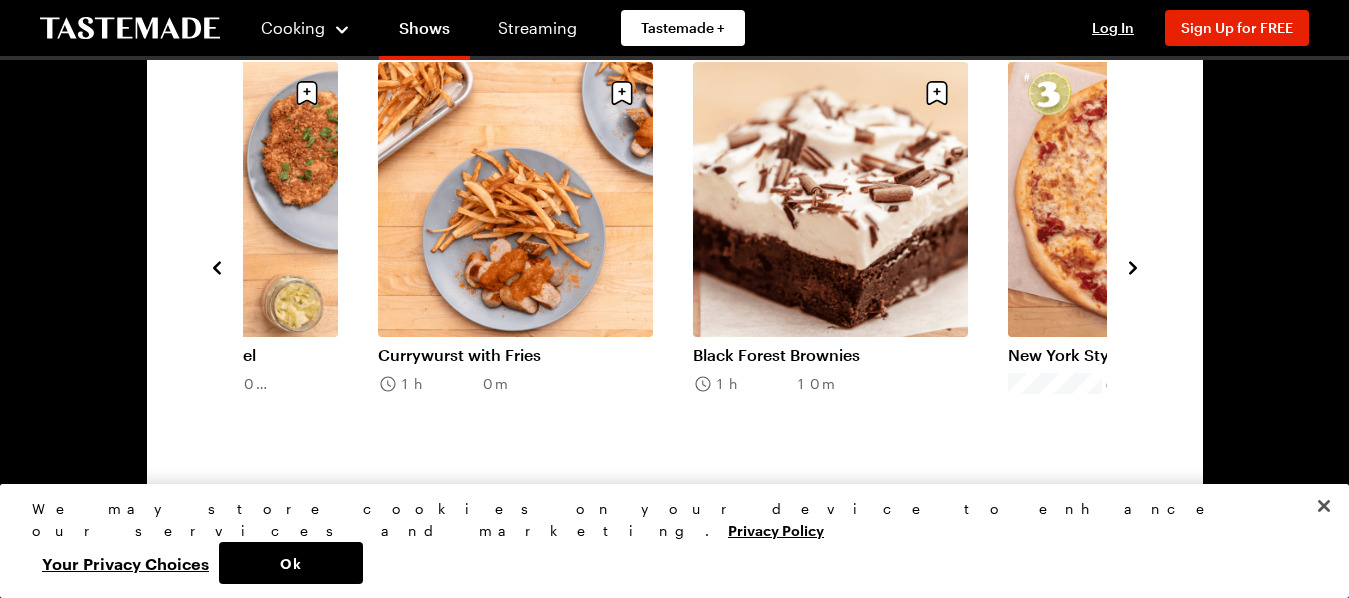click 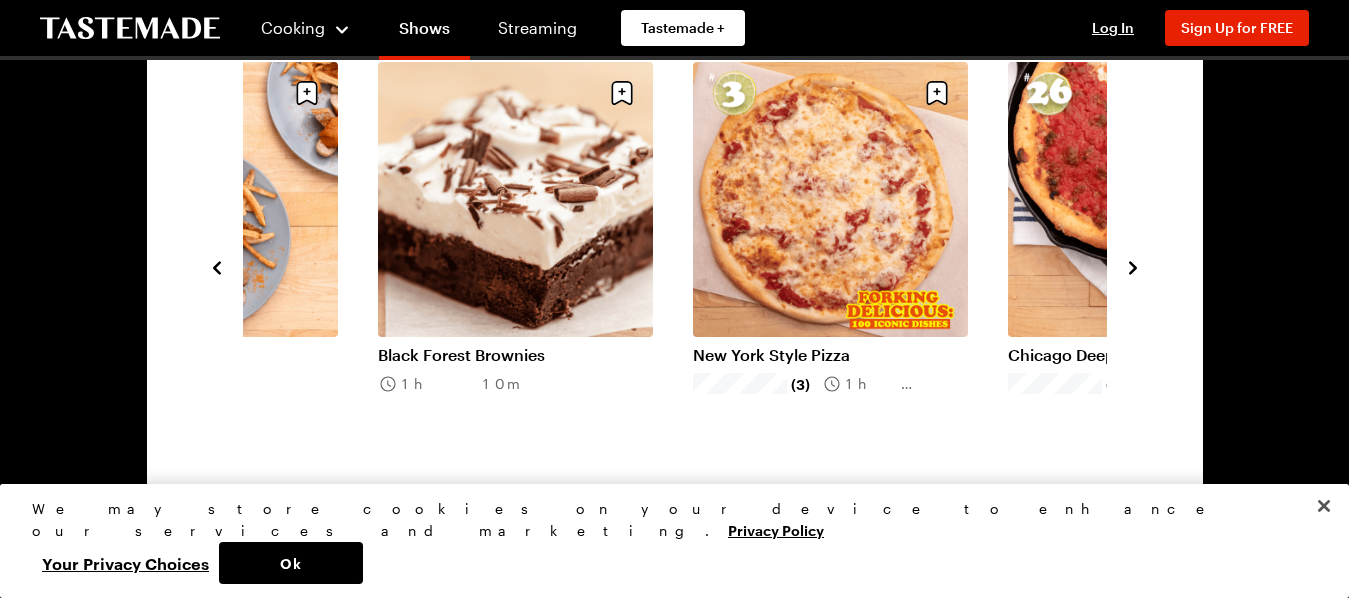 click 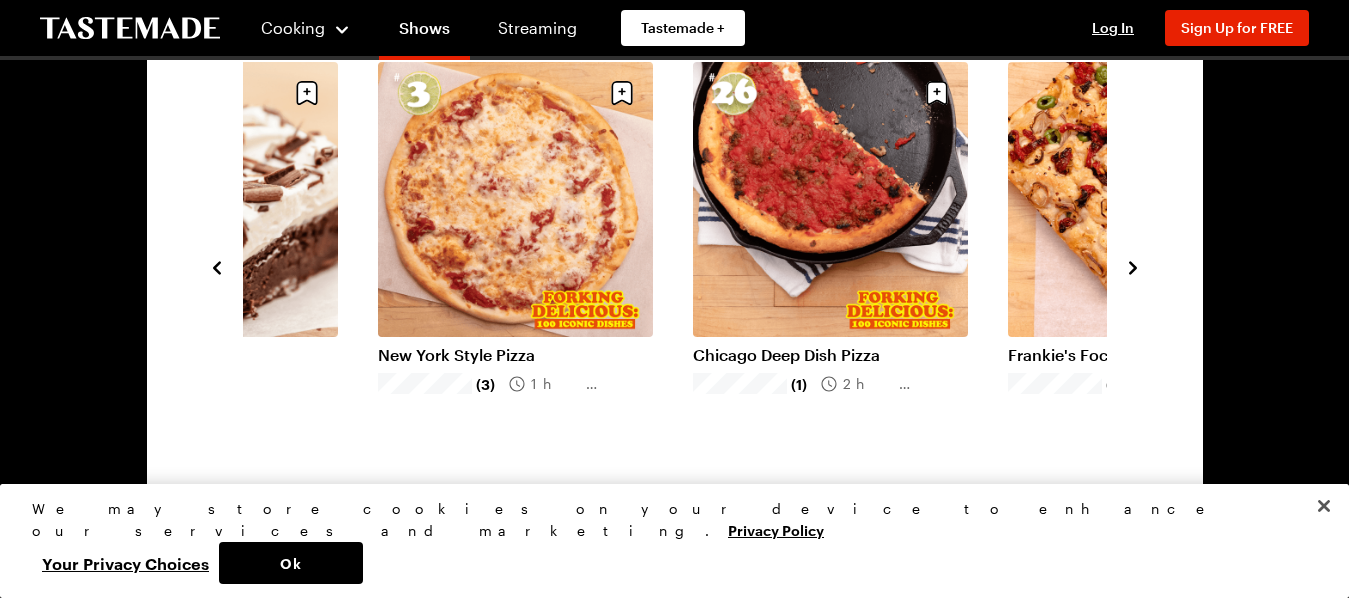 click 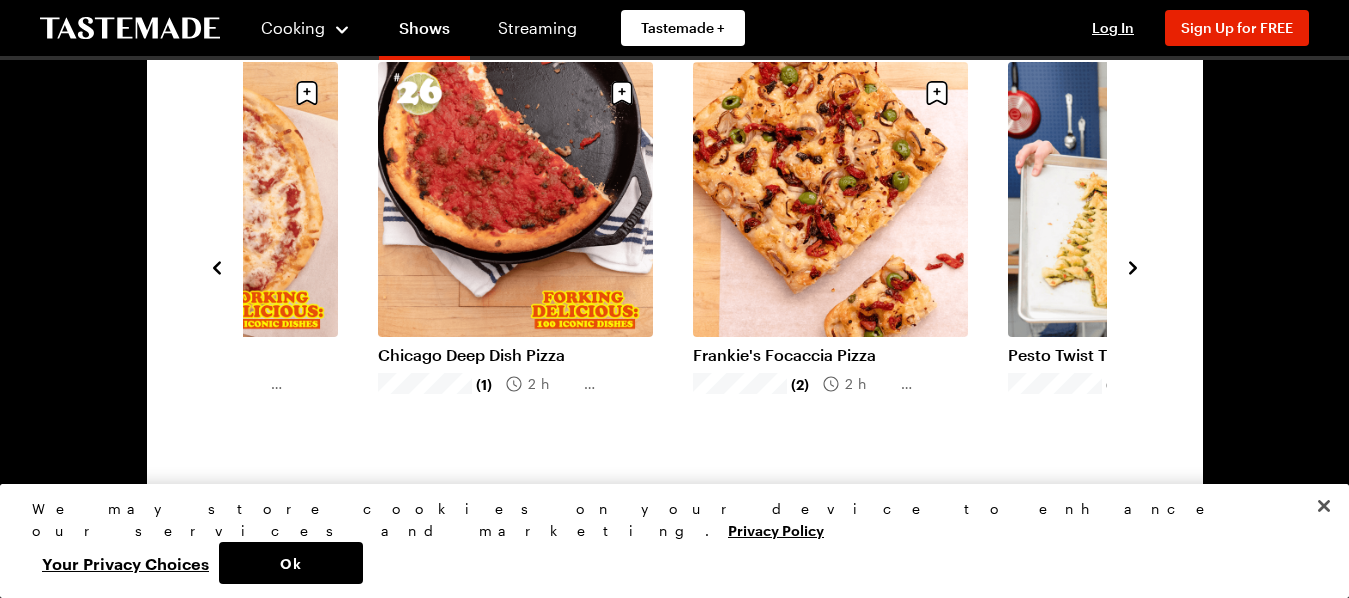 click 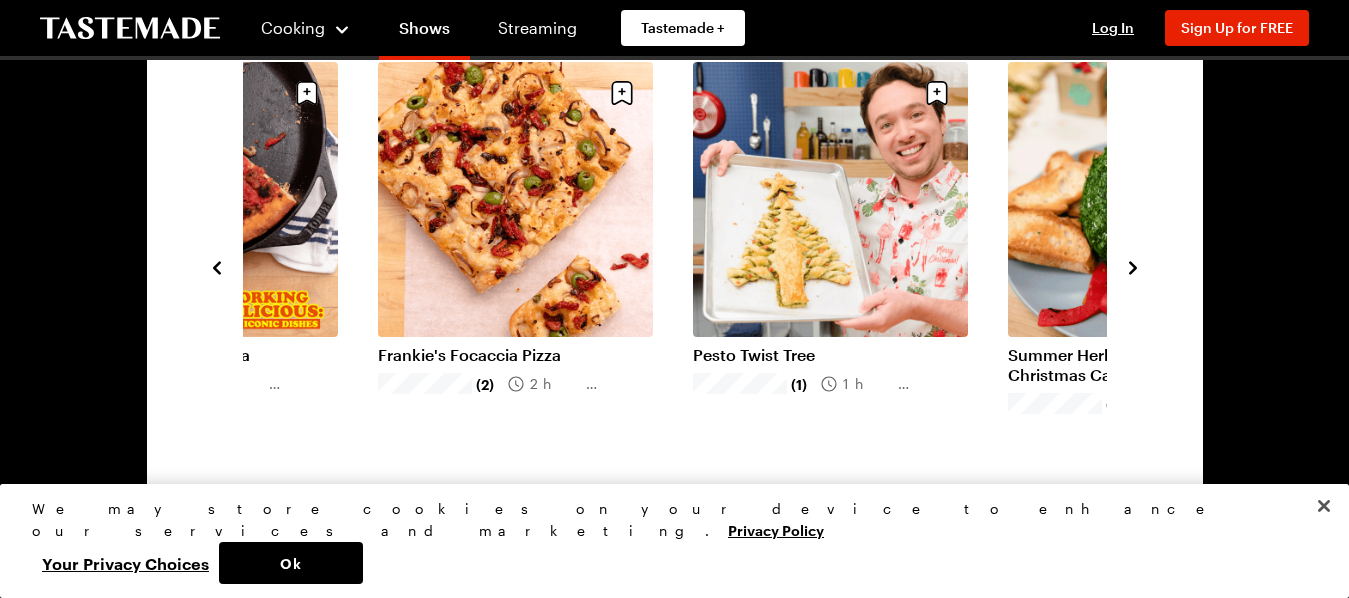 click 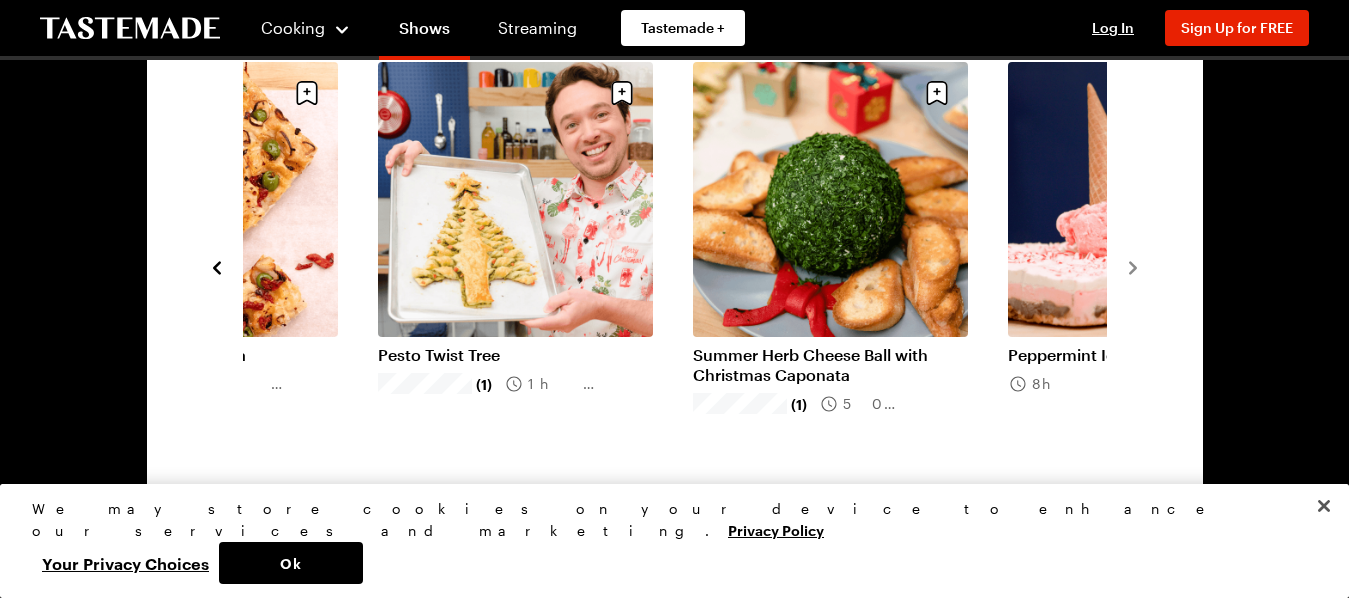 click on "Peppermint Ice Cream Cone Cake" at bounding box center (1145, 355) 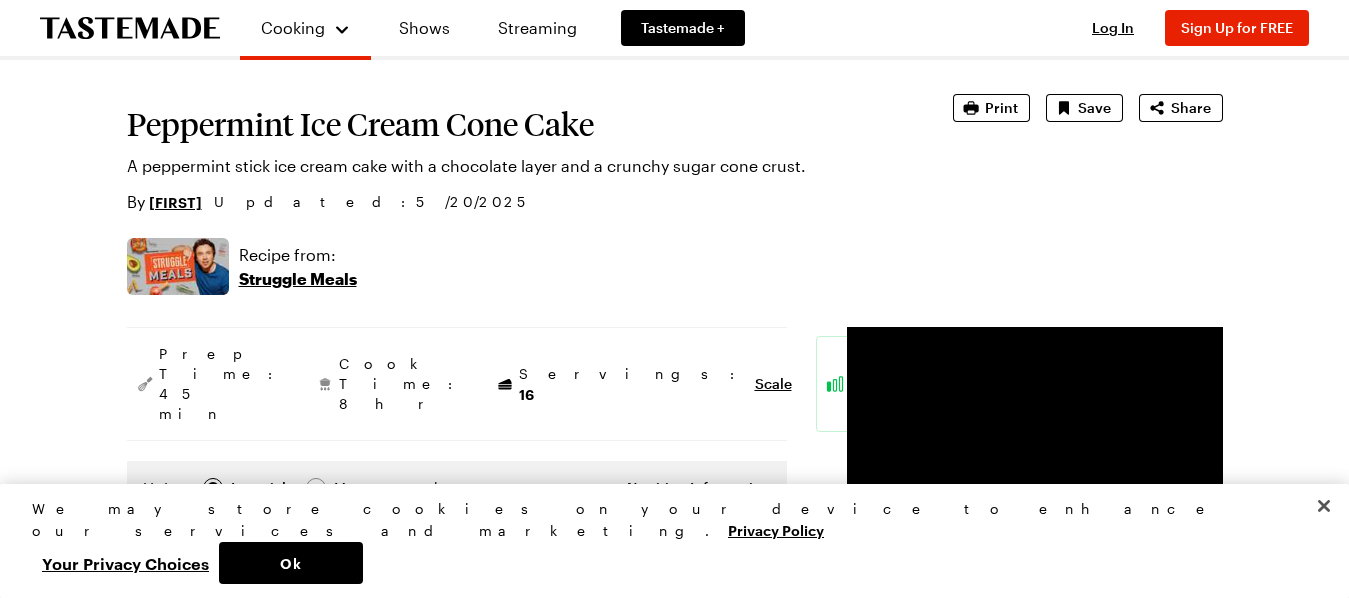 scroll, scrollTop: 146, scrollLeft: 0, axis: vertical 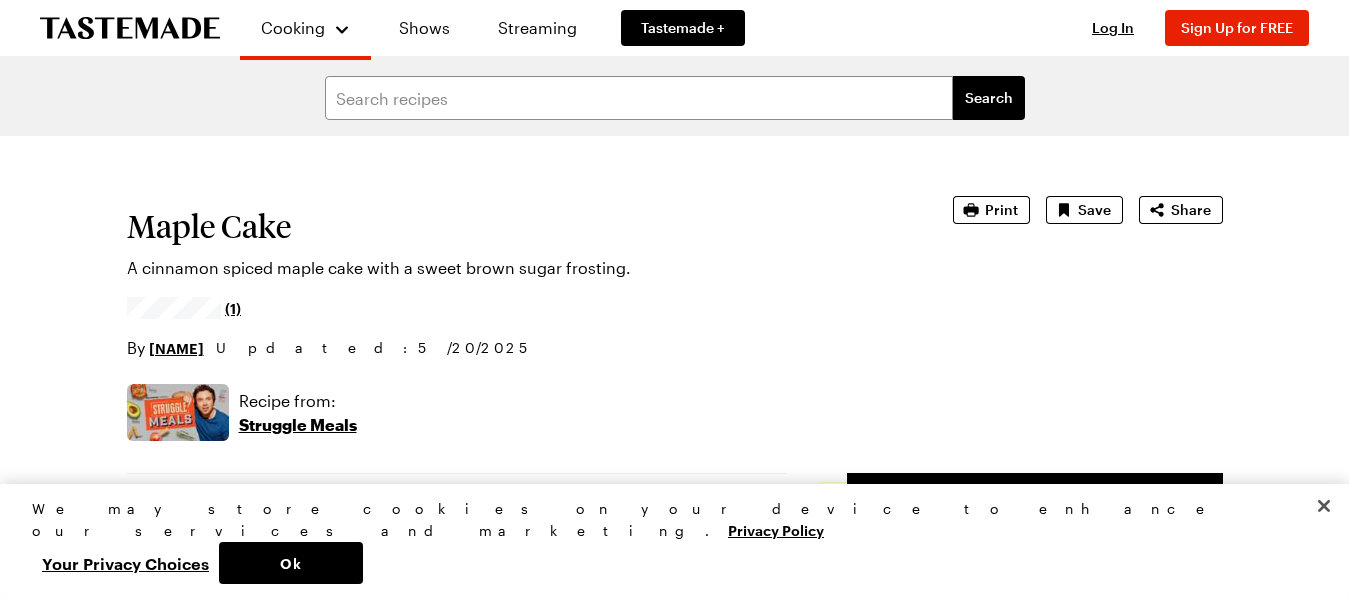 click on "A cinnamon spiced maple cake with a sweet brown sugar frosting." at bounding box center (512, 268) 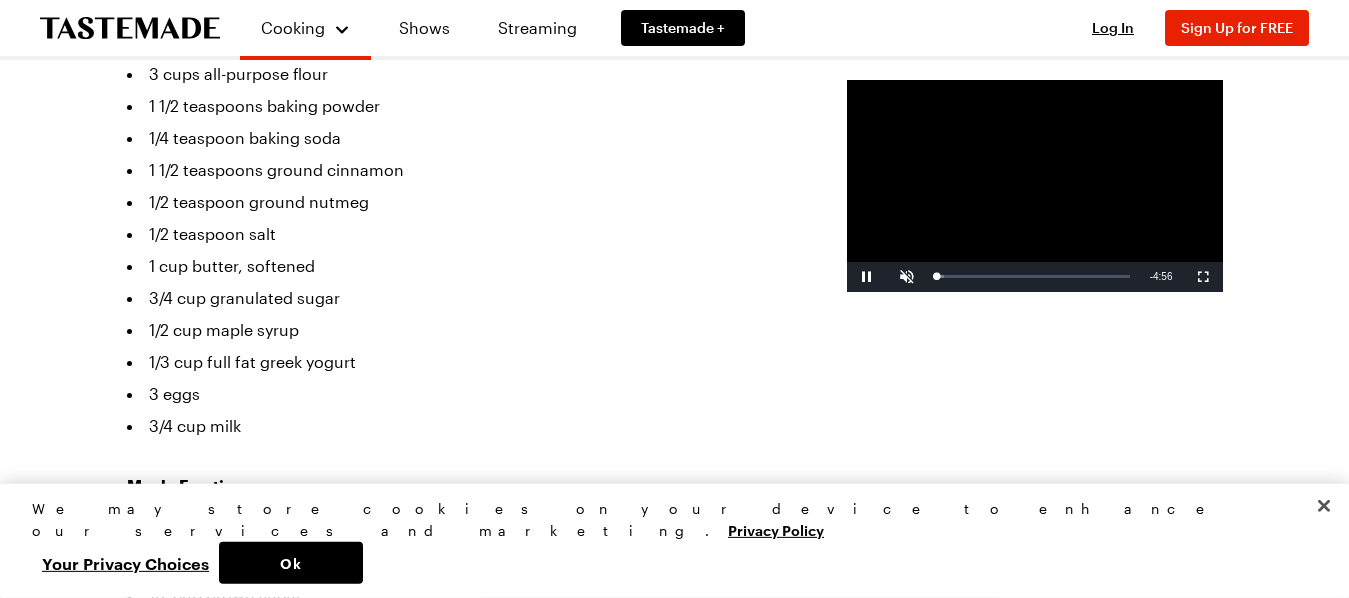 scroll, scrollTop: 714, scrollLeft: 0, axis: vertical 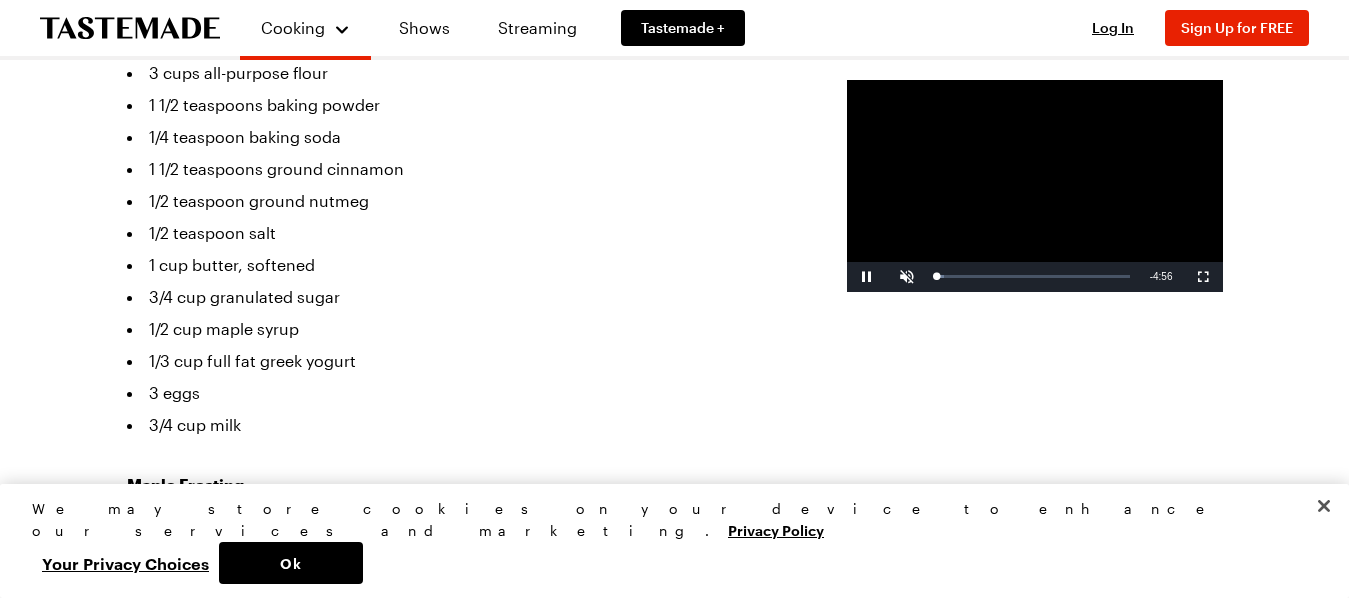 click on "Prep Time: 45 min Cook Time: 30 min Servings: 12 Scale Average Units: Imperial Imperial Metric Metric Nutrition Information Ingredients Cake 3 cups all-purpose flour 1 1/2 teaspoons baking powder 1/4 teaspoon baking soda 1 1/2 teaspoons ground cinnamon 1/2 teaspoon ground nutmeg 1/2 teaspoon salt 1 cup butter, softened 3/4 cup granulated sugar 1/2 cup maple syrup 1/3 cup full fat greek yogurt 3 eggs 3/4 cup milk Maple Frosting 1 cup butter, softened 3 1/2 cups powdered sugar 1/2 cup brown sugar 2 tablespoons maple syrup 1/4 cup heavy cream 1 pinch of salt 2 teaspoons cinnamon 1 cup chopped walnuts Add to Grocery List Get Ingredients
Powered by Chicory
*Only 1 of each ingredient will be added to your cart. Please adjust as necessary. Steps Preheat the oven to 350°F. Grease and line a 9x13-inch cake pan with parchment paper. In a medium bowl, whisk the flour, baking powder, baking soda, cinnamon, nutmeg and salt together. Keep reading 12,000 more! Sign Up for Free" at bounding box center (675, 836) 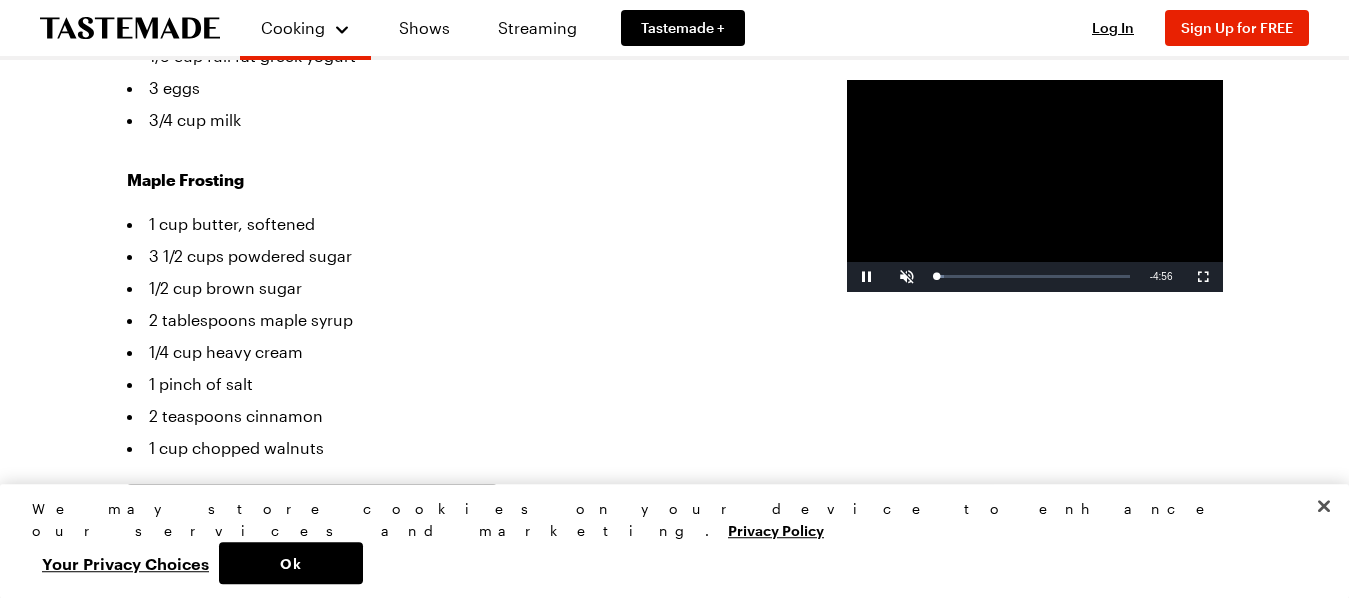 scroll, scrollTop: 1020, scrollLeft: 0, axis: vertical 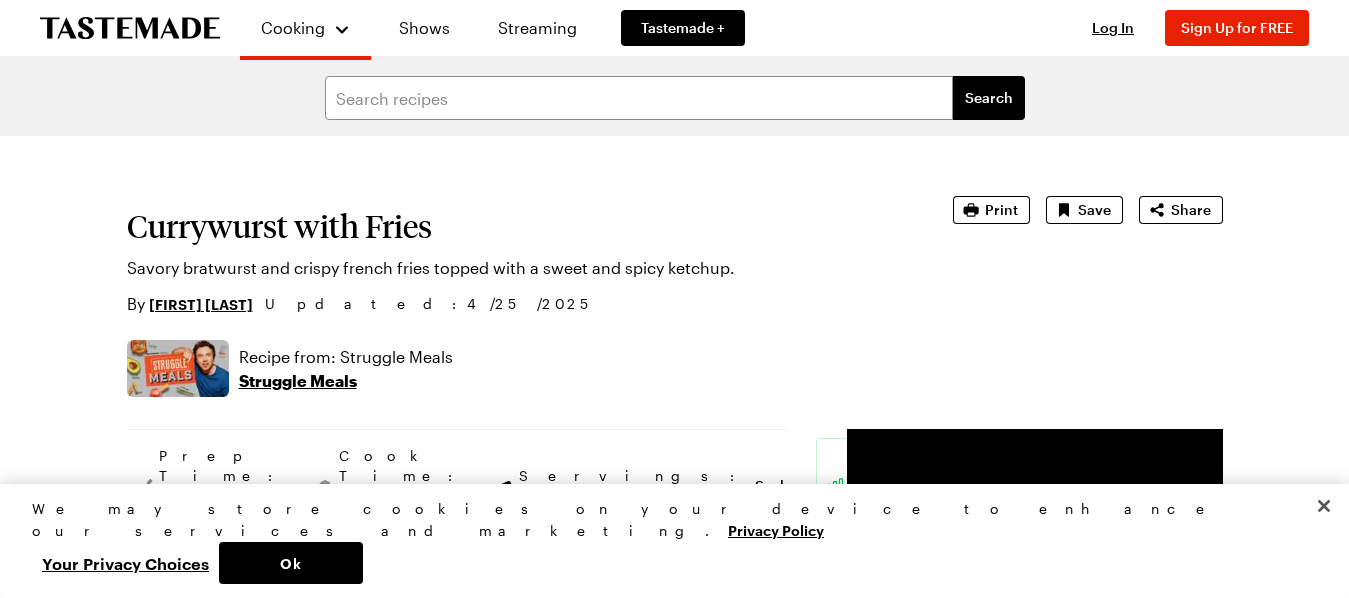click on "By [FIRST] [LAST] Updated : 4/25/2025" at bounding box center [512, 304] 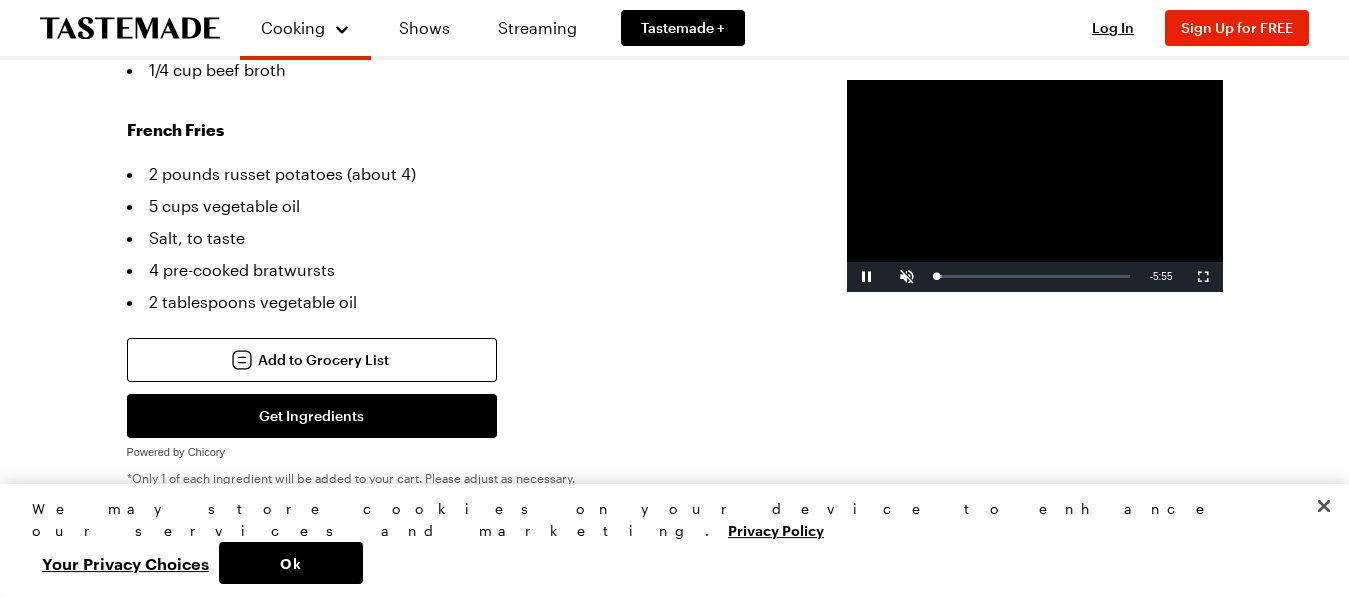 scroll, scrollTop: 1071, scrollLeft: 0, axis: vertical 